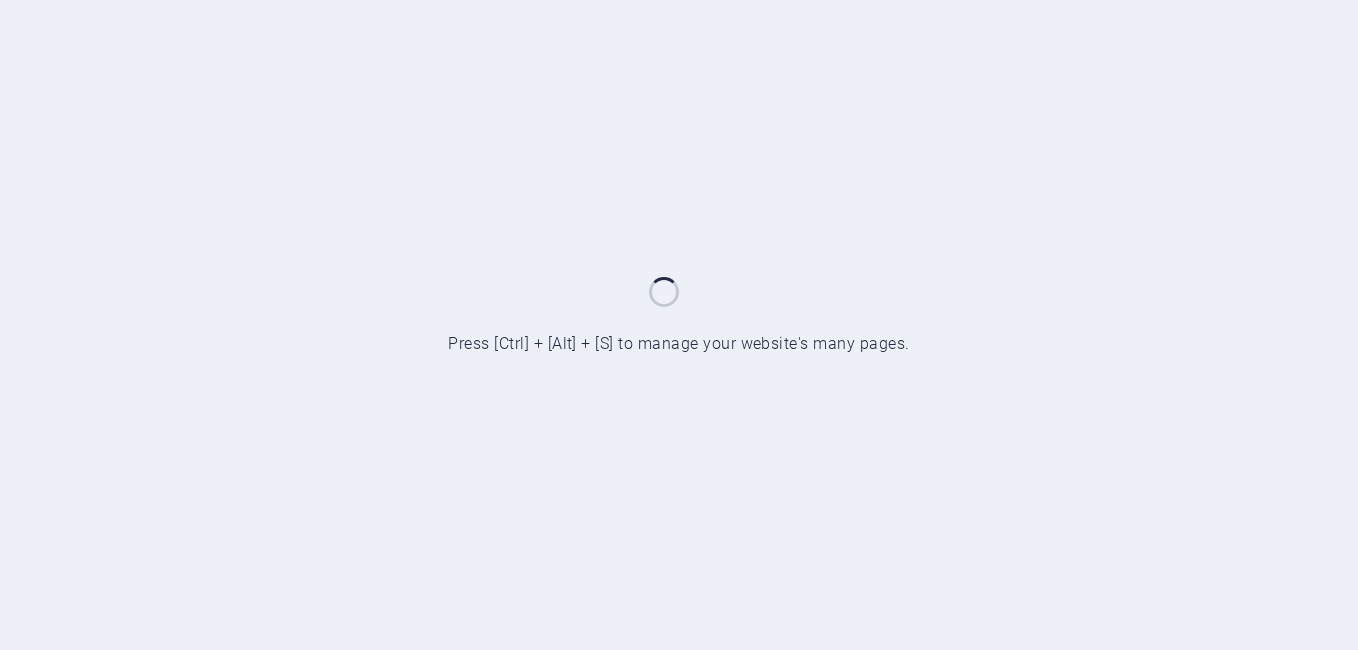 scroll, scrollTop: 0, scrollLeft: 0, axis: both 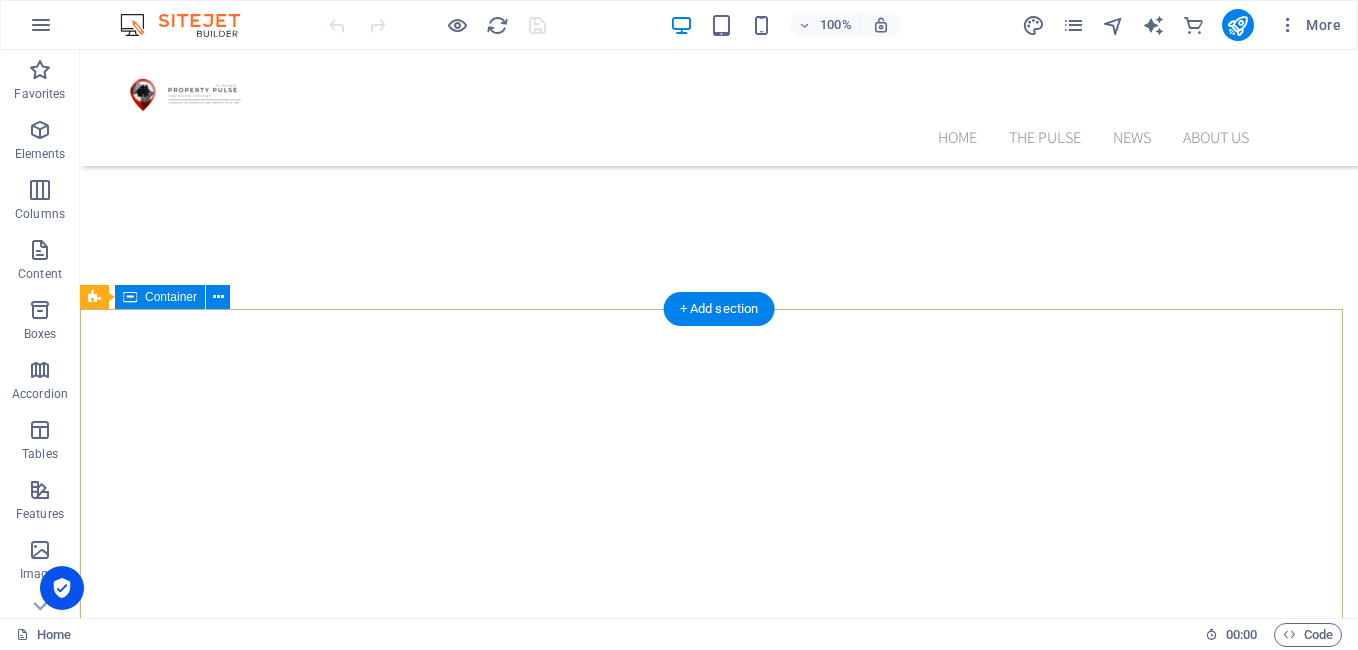 click on "Address [STREET_ADDRESS][PERSON_NAME] Contact Phone:  [PHONE_NUMBER] Email:  [EMAIL_ADDRESS][DOMAIN_NAME] Information  Privacy Legal Notice" at bounding box center (719, 10761) 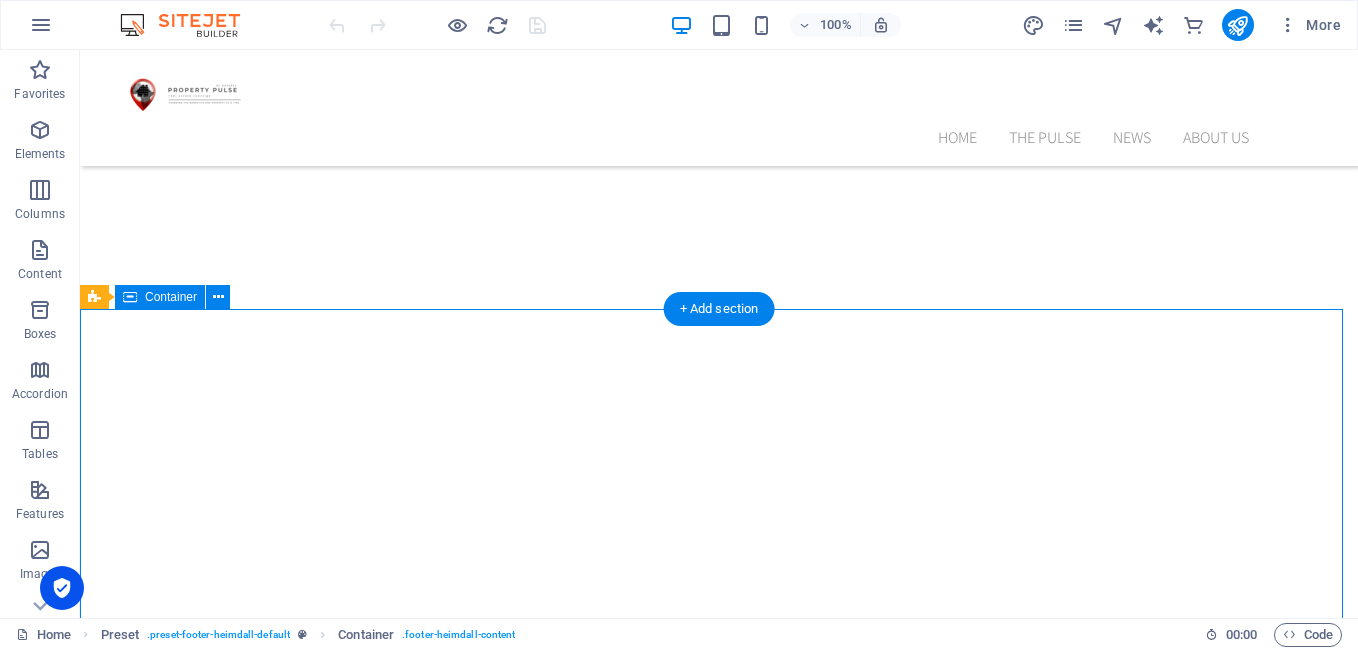 click on "Address [STREET_ADDRESS][PERSON_NAME] Contact Phone:  [PHONE_NUMBER] Email:  [EMAIL_ADDRESS][DOMAIN_NAME] Information  Privacy Legal Notice" at bounding box center (719, 10761) 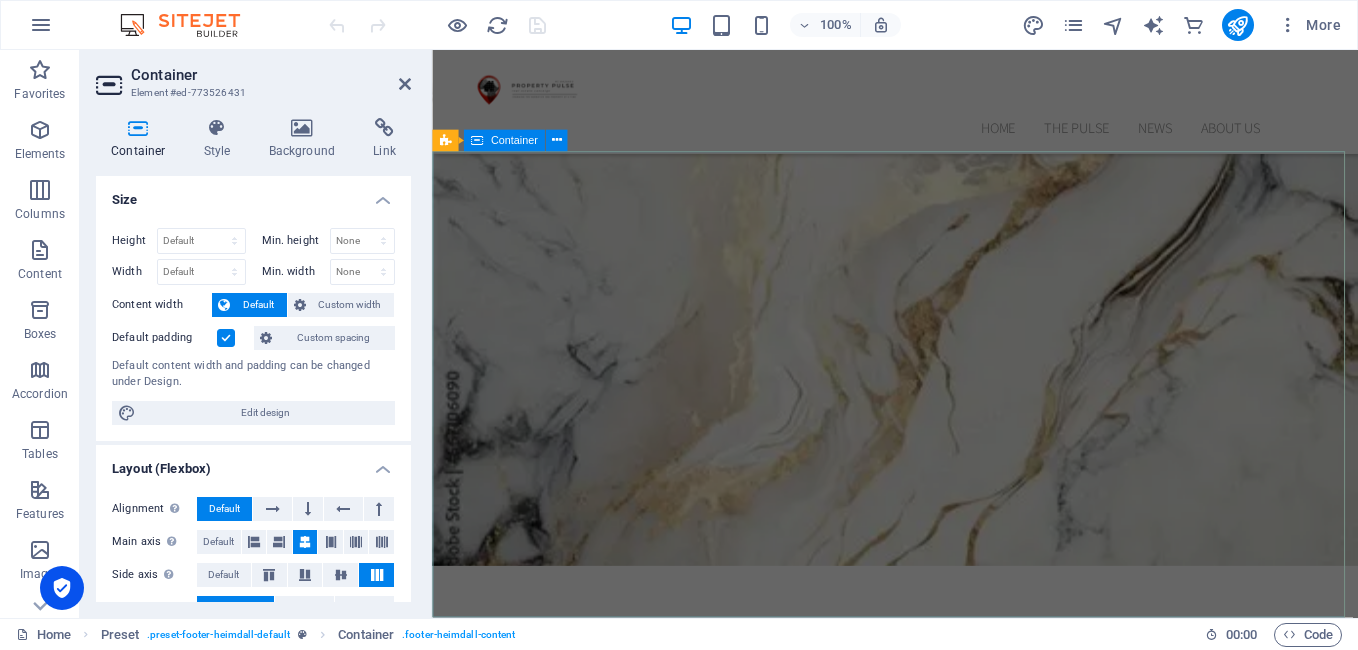 scroll, scrollTop: 8844, scrollLeft: 0, axis: vertical 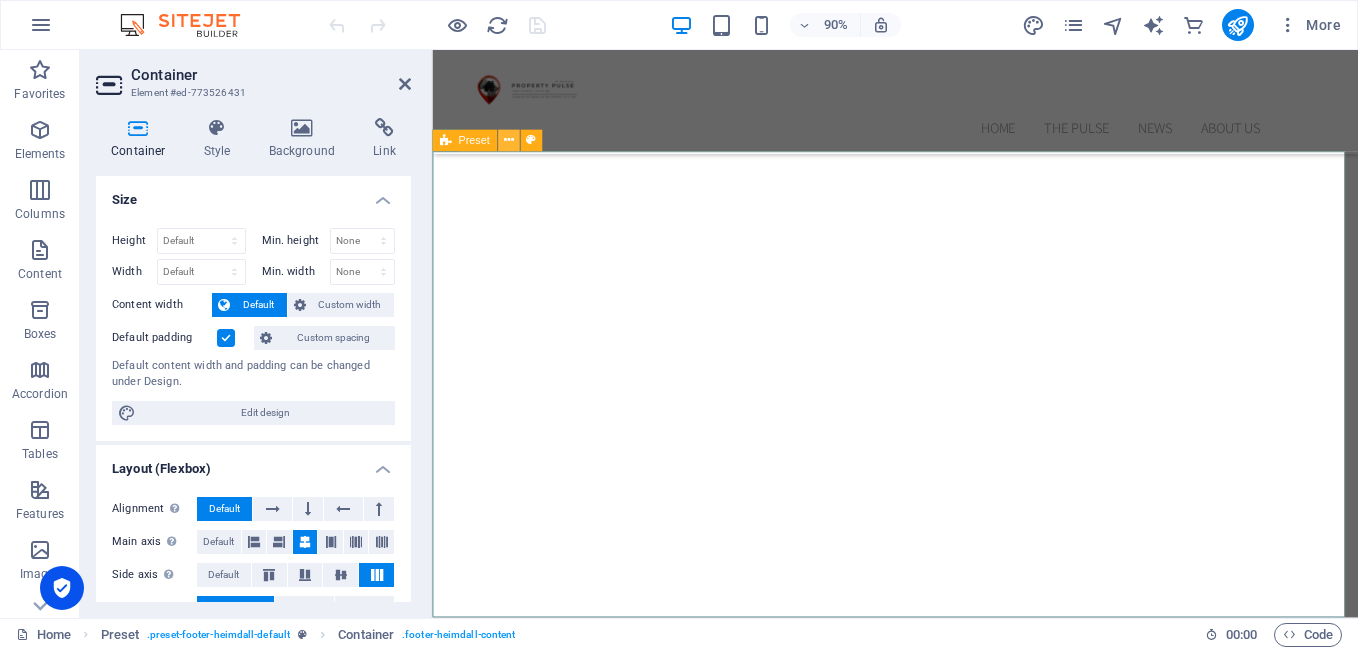 click at bounding box center [508, 140] 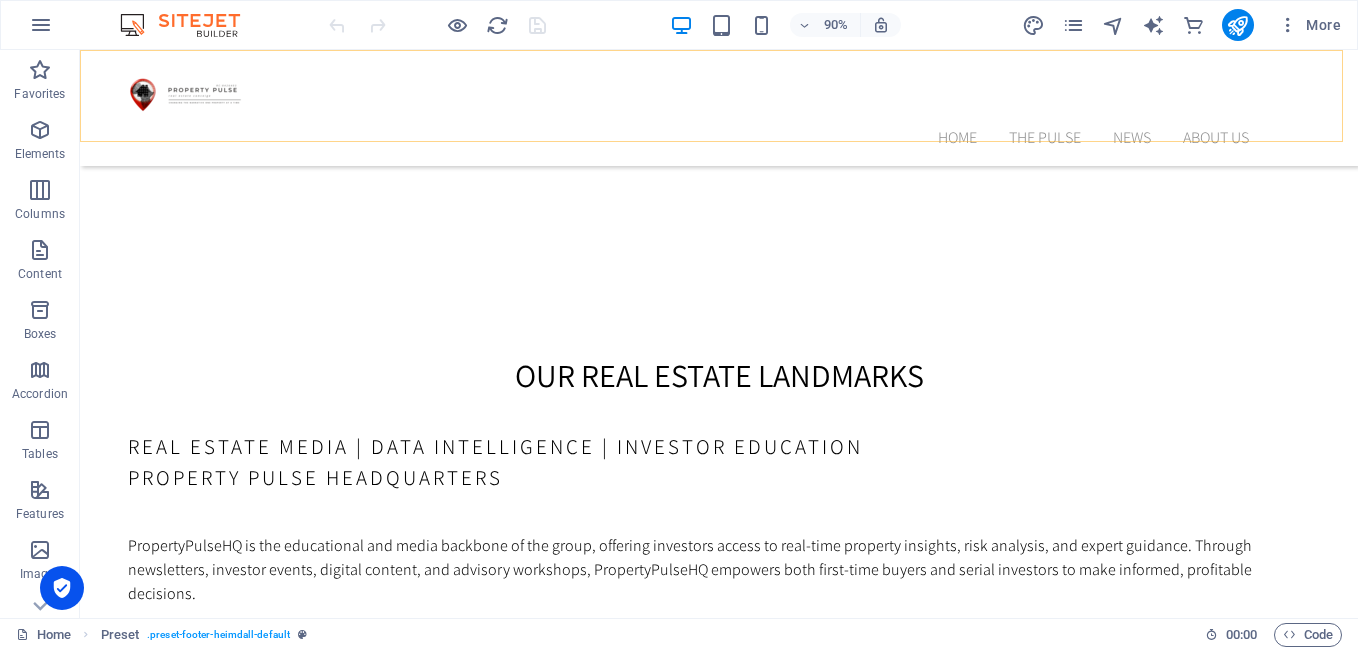 scroll, scrollTop: 8255, scrollLeft: 0, axis: vertical 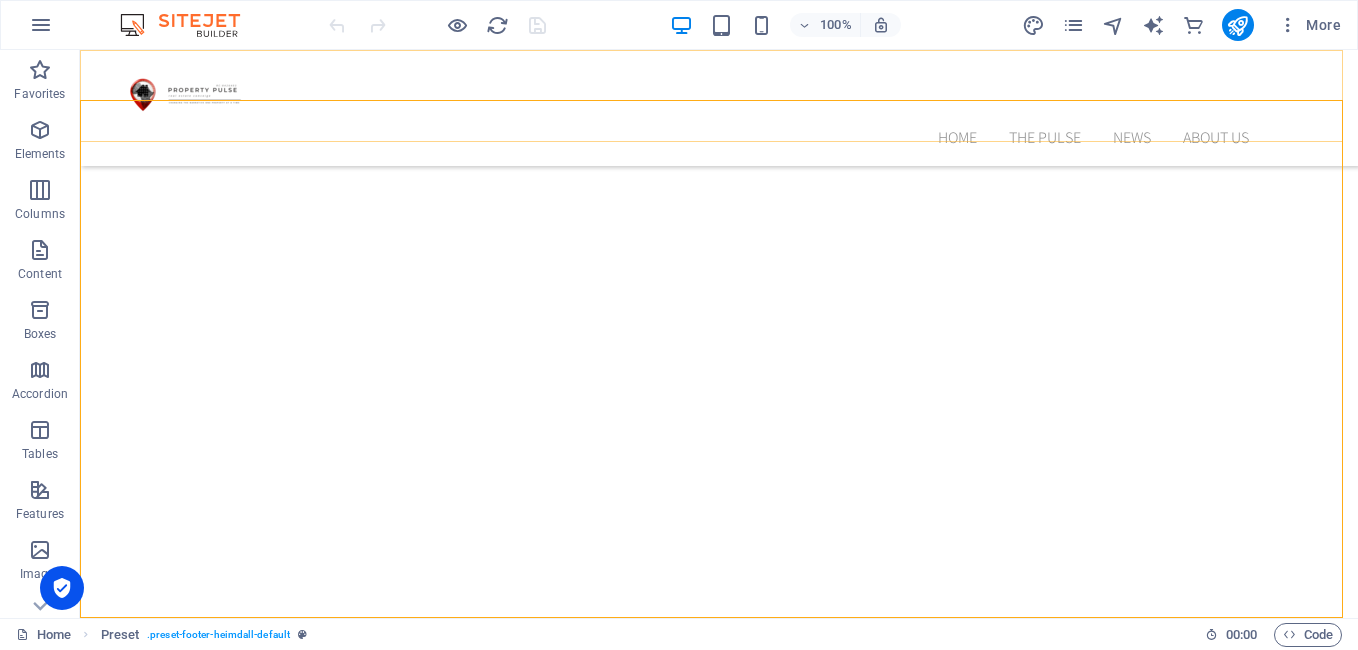 click on "Home the pulse News About us Contact" at bounding box center [719, 108] 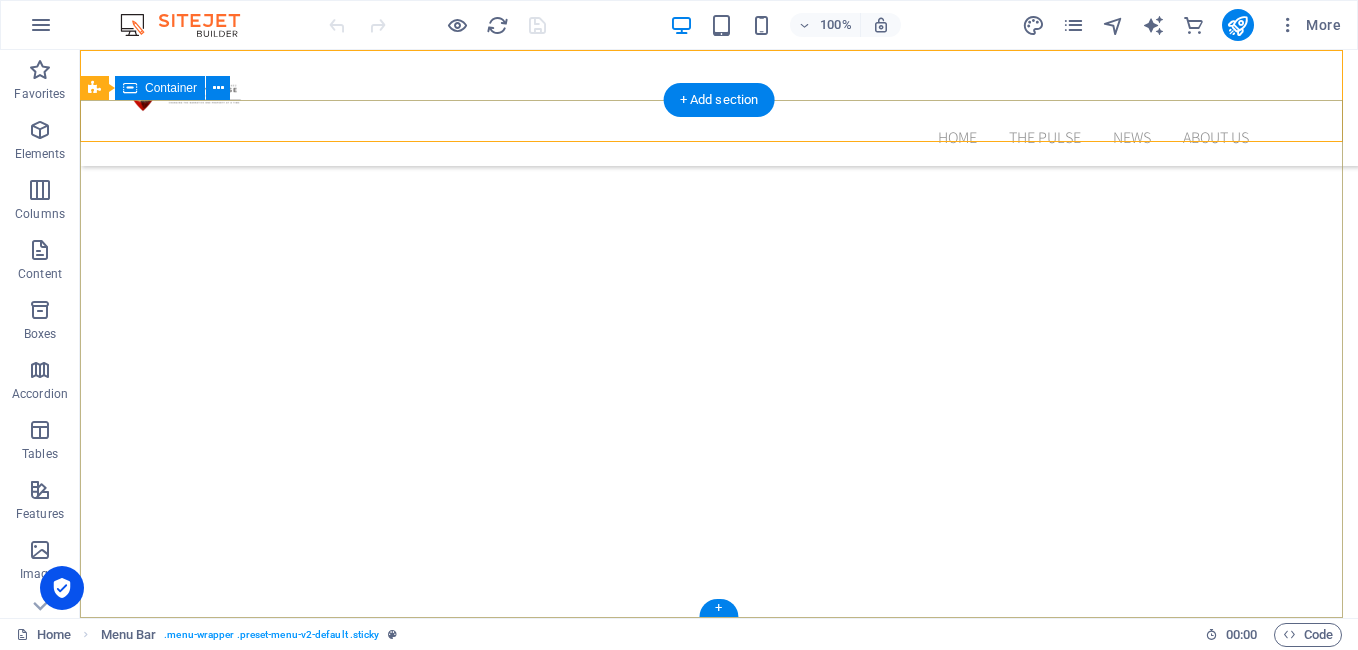 click on "Address [STREET_ADDRESS][PERSON_NAME] Contact Phone:  [PHONE_NUMBER] Email:  [EMAIL_ADDRESS][DOMAIN_NAME] Information  Privacy Legal Notice" at bounding box center (719, 10552) 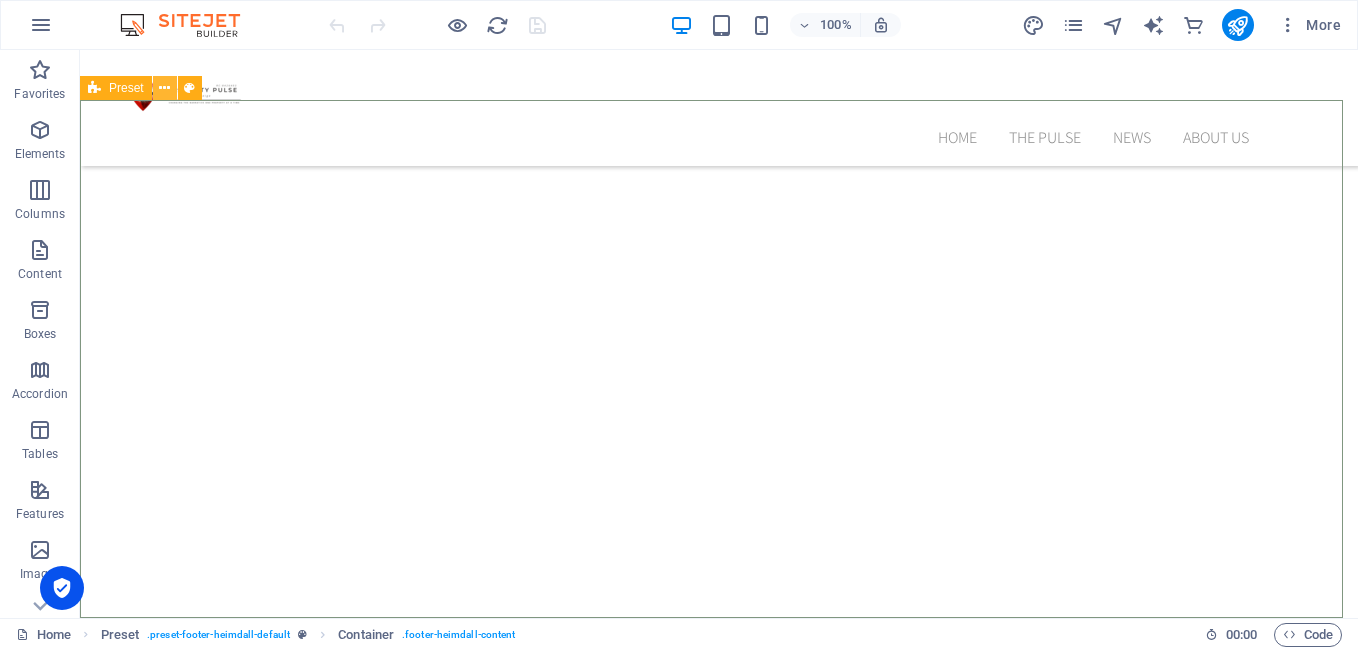 click at bounding box center (164, 88) 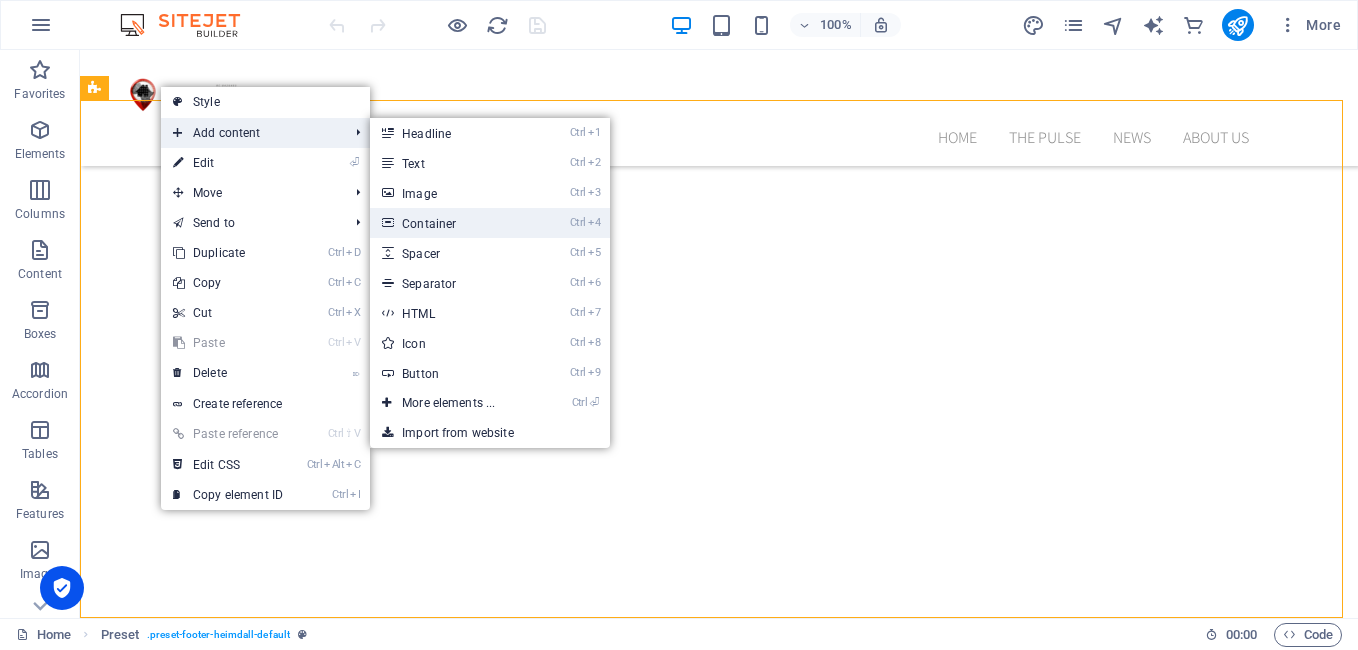 click on "Ctrl 4  Container" at bounding box center [452, 223] 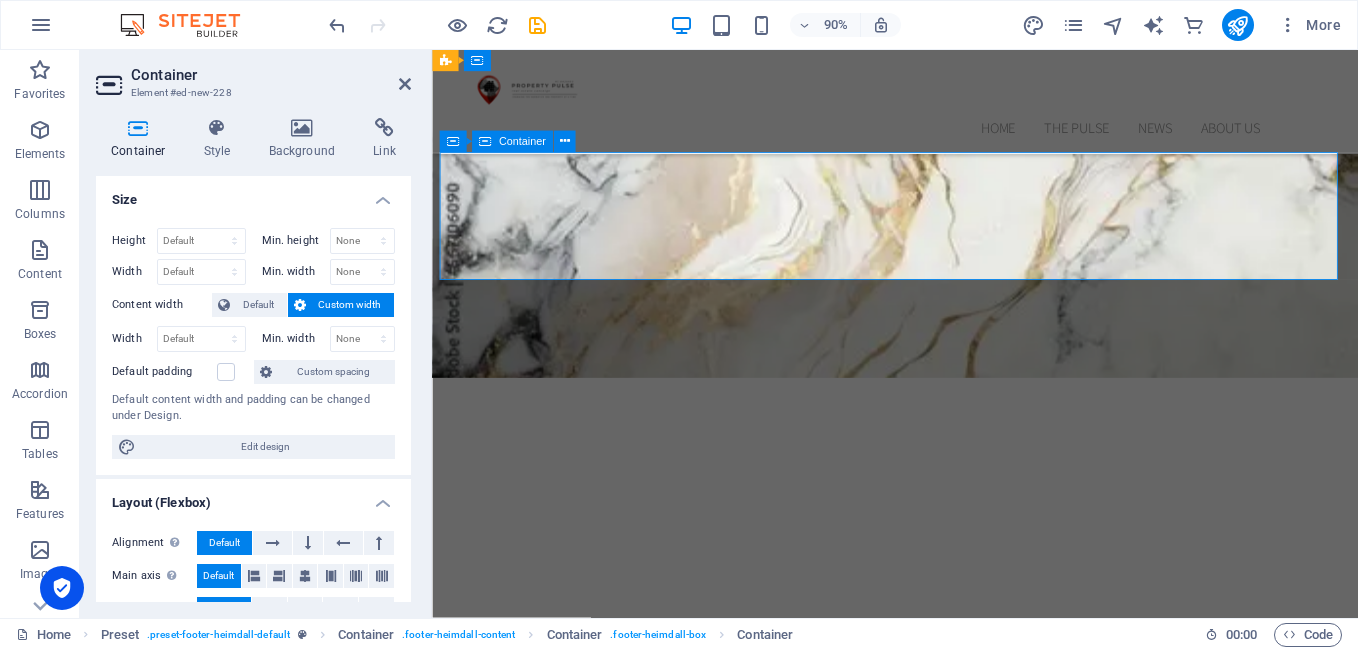 scroll, scrollTop: 8971, scrollLeft: 0, axis: vertical 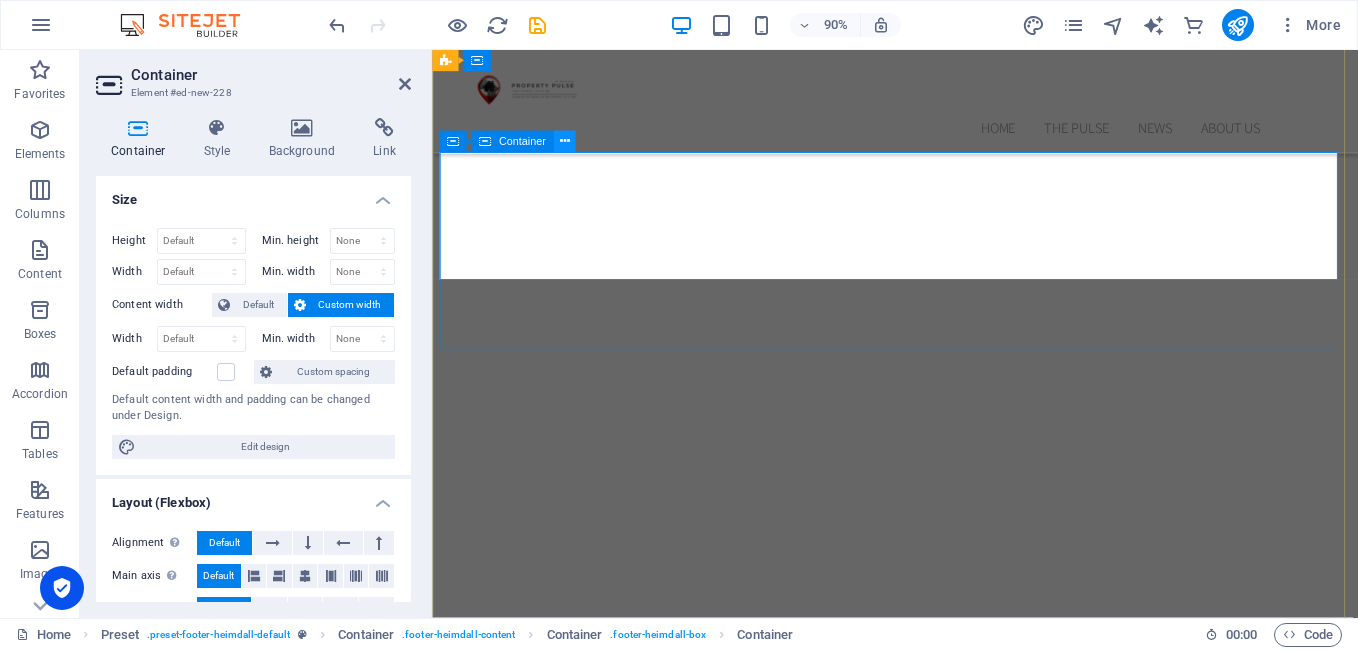 click at bounding box center [564, 141] 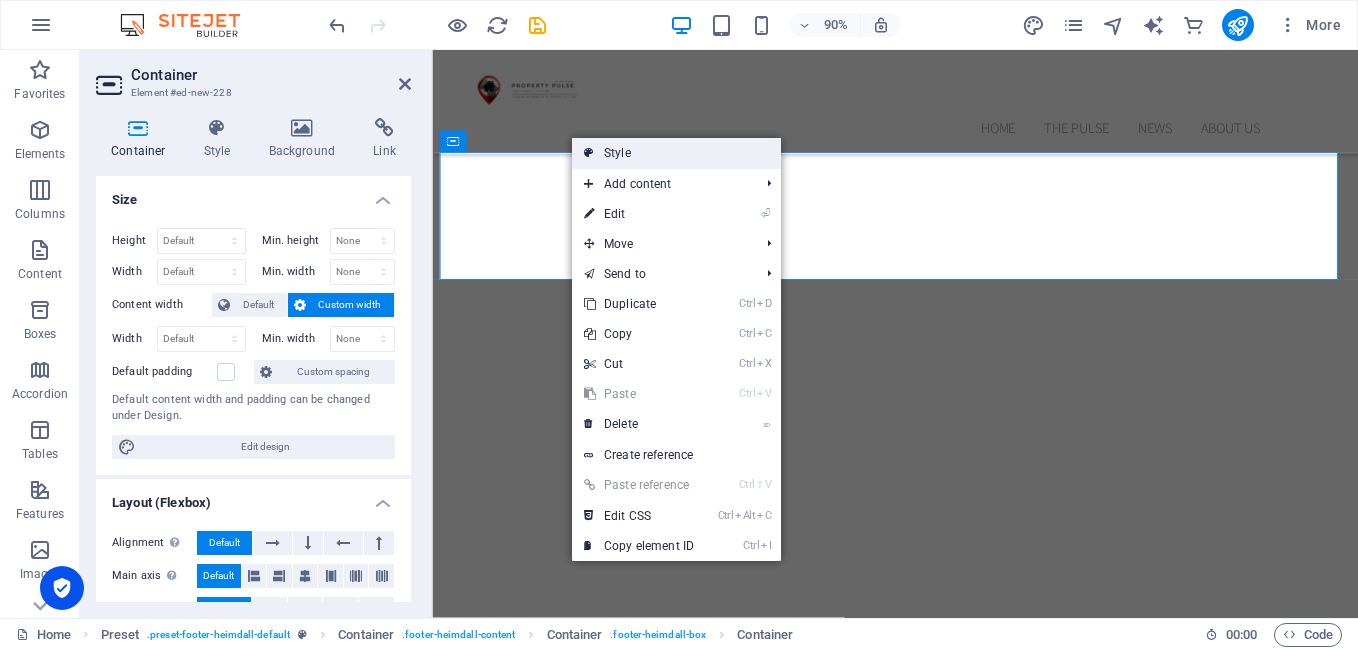 click on "Style" at bounding box center [676, 153] 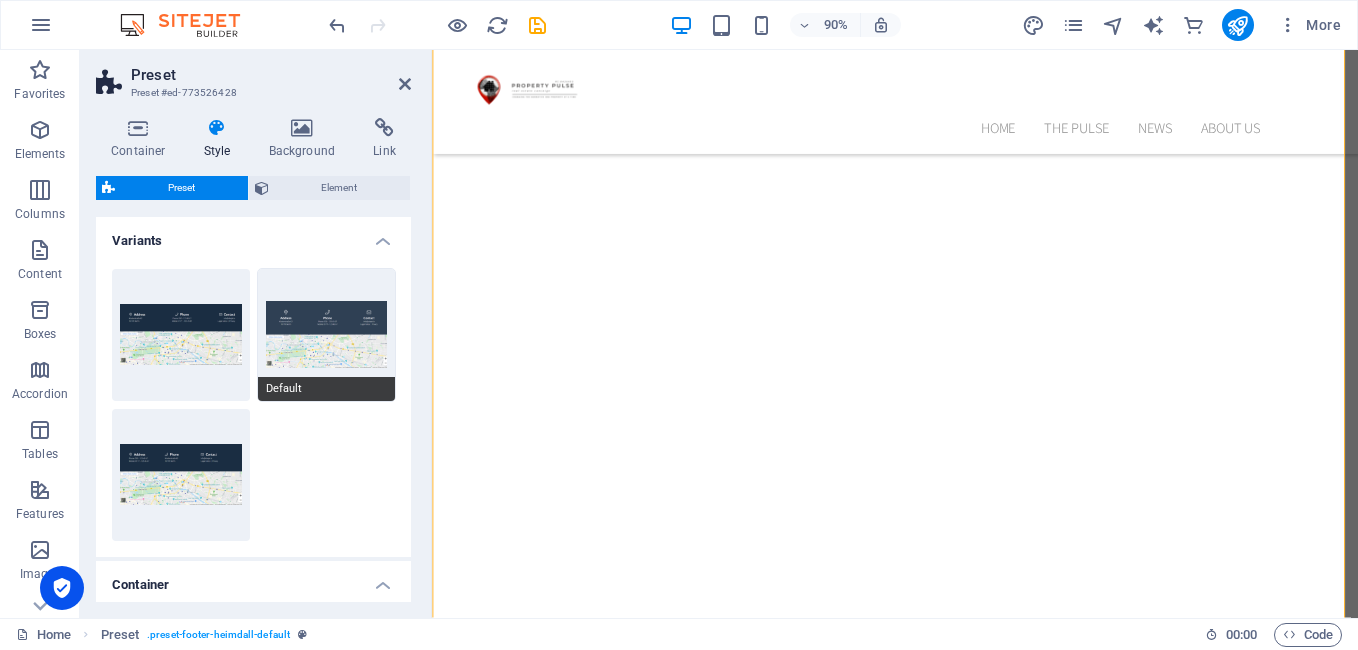 click on "Default" at bounding box center (327, 389) 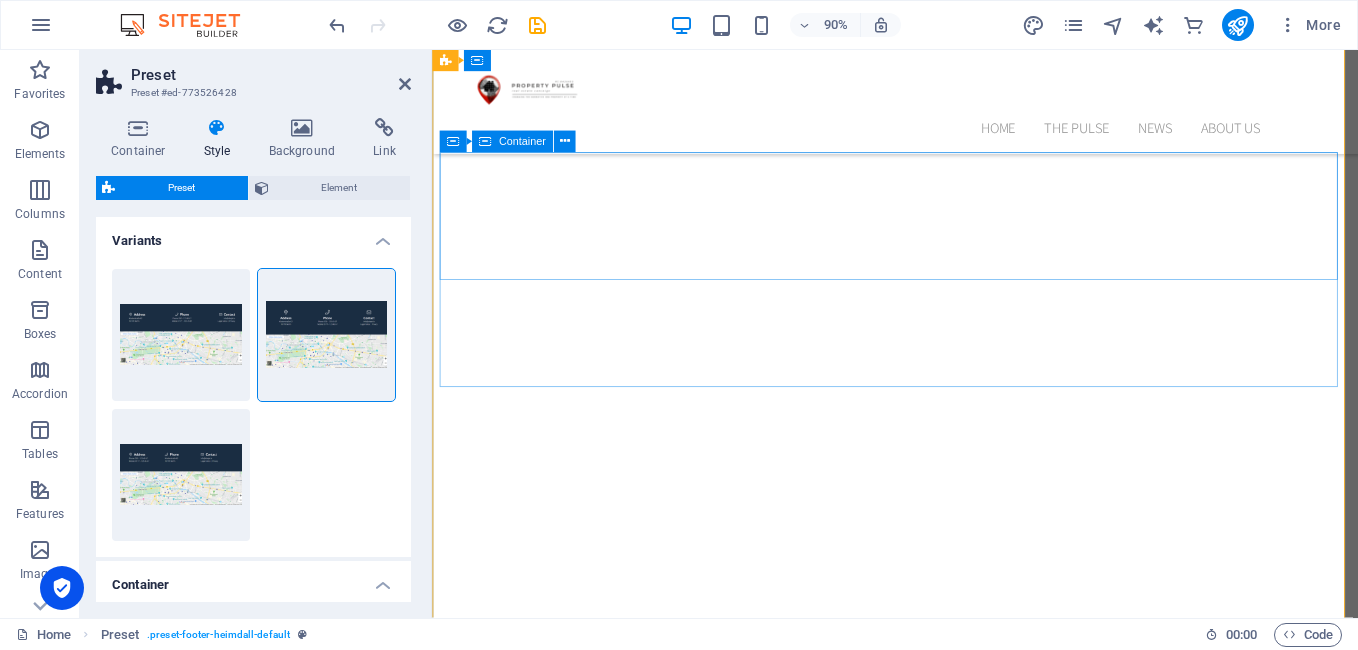 click on "Add elements" at bounding box center [887, 11058] 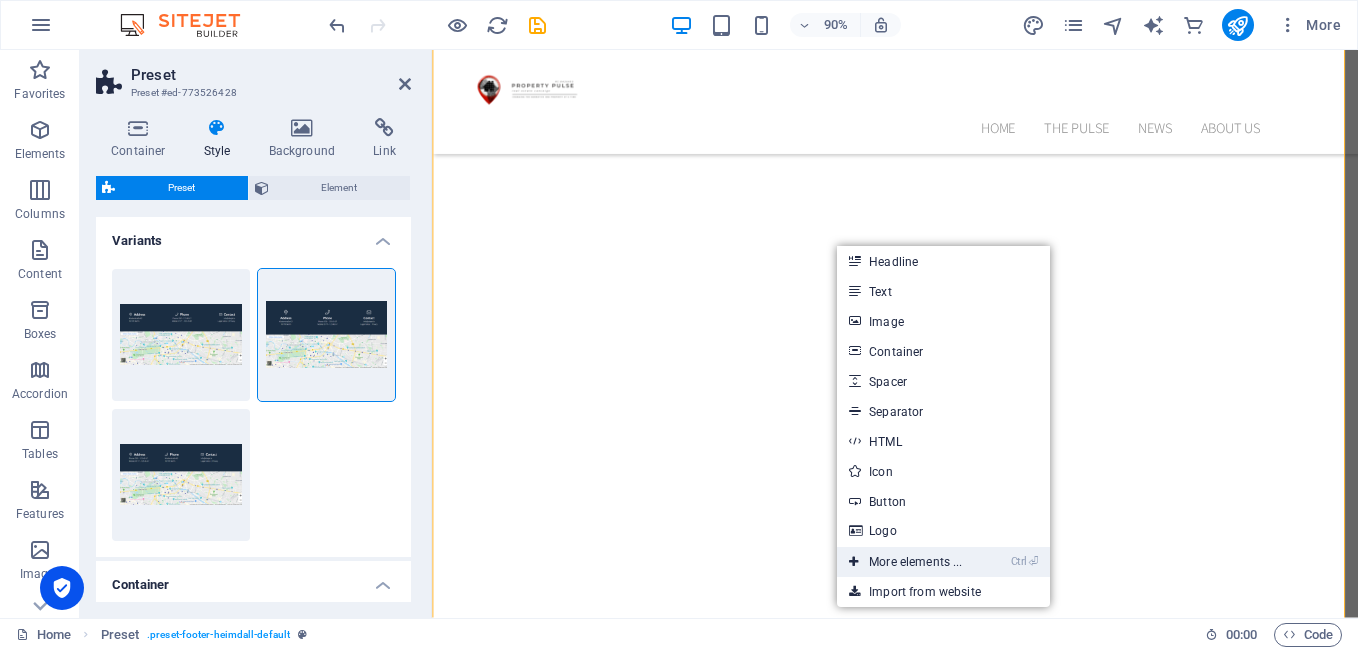 click on "Ctrl ⏎  More elements ..." at bounding box center (905, 562) 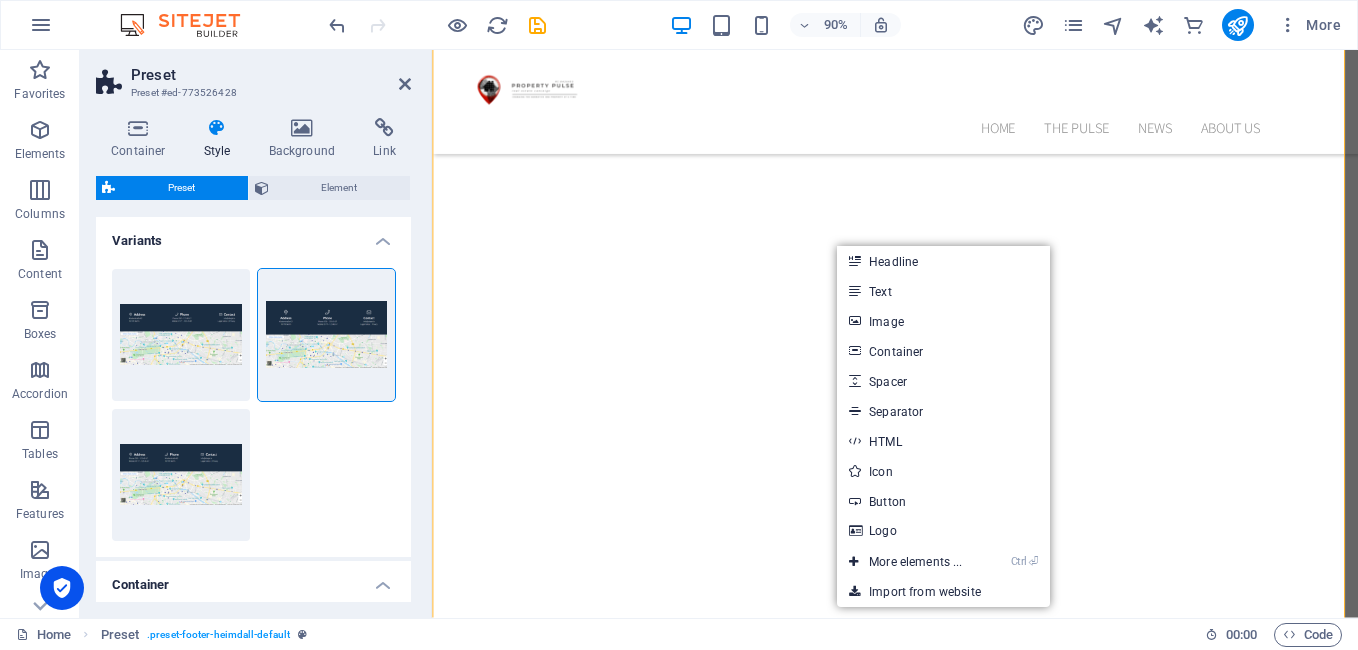 click on "[STREET_ADDRESS][PERSON_NAME]" at bounding box center (946, 11195) 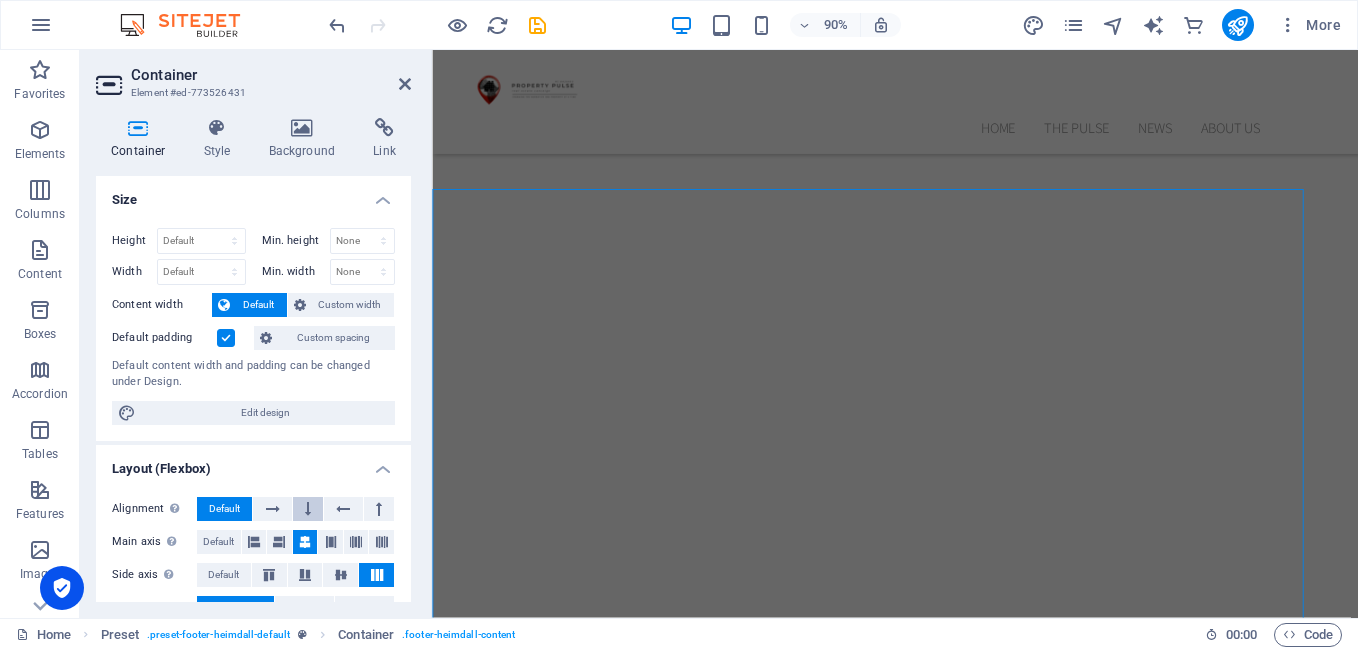 scroll, scrollTop: 9023, scrollLeft: 0, axis: vertical 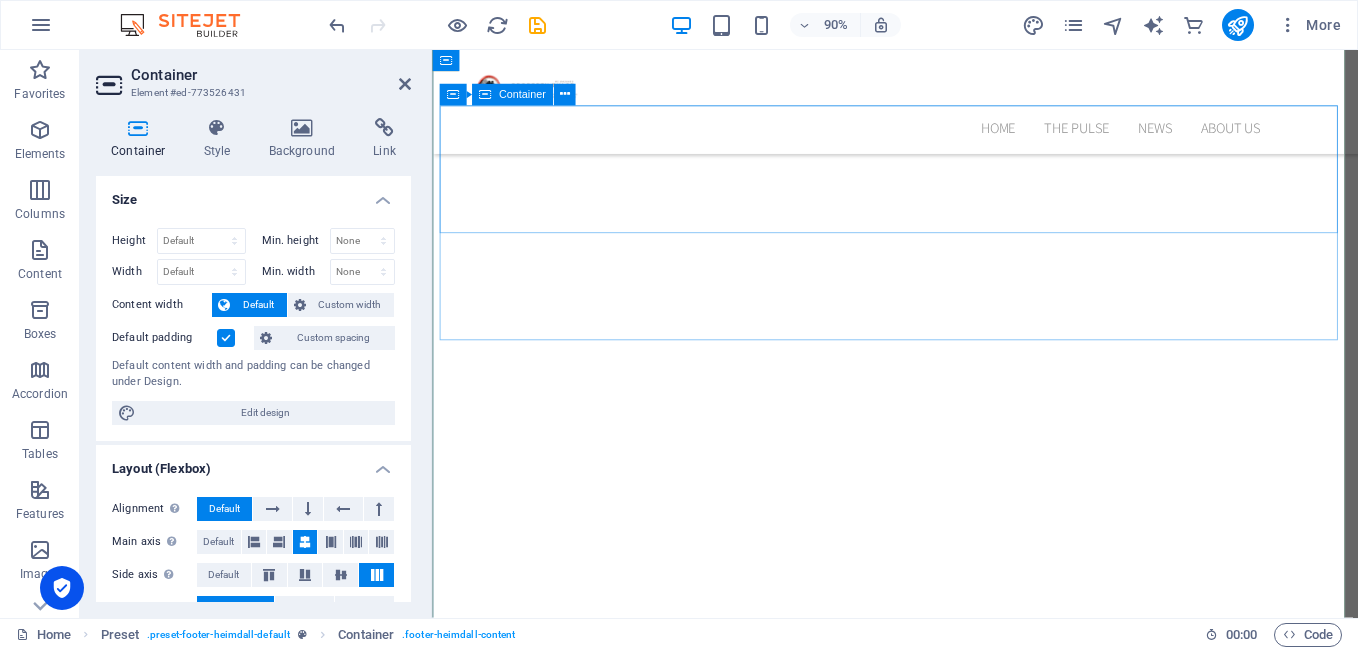 click on "Add elements" at bounding box center (887, 11315) 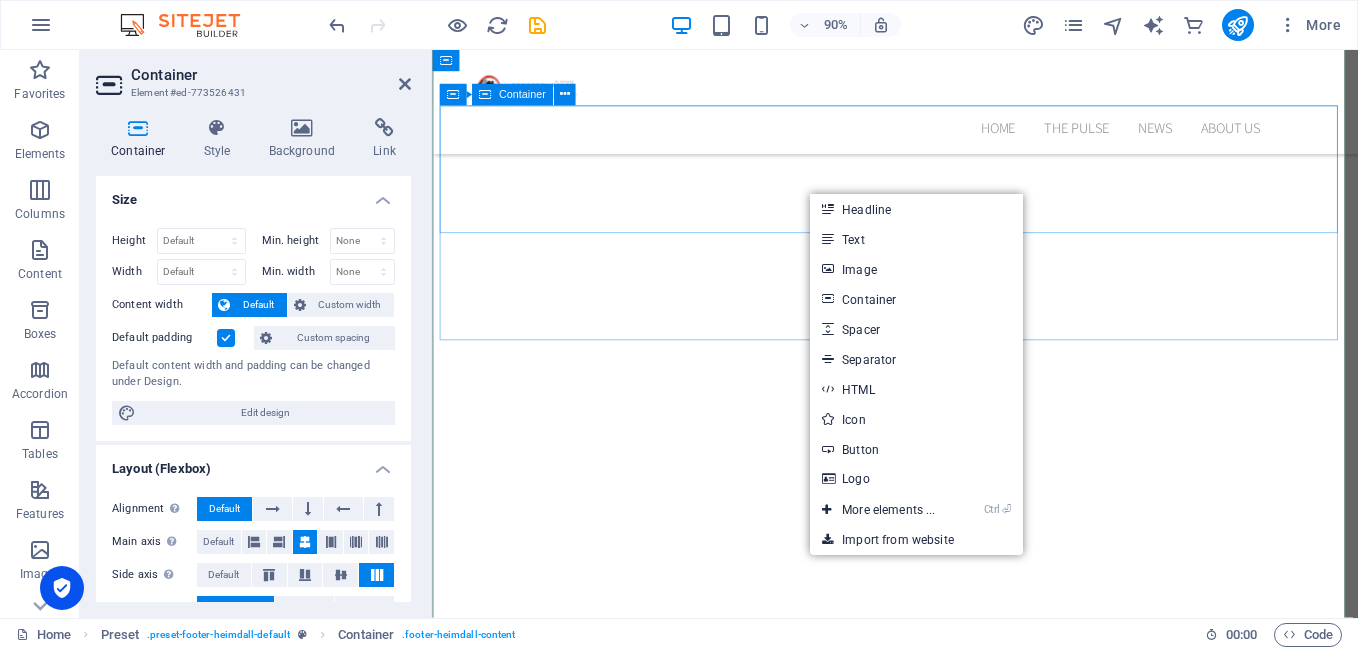 click on "Add elements" at bounding box center (887, 11315) 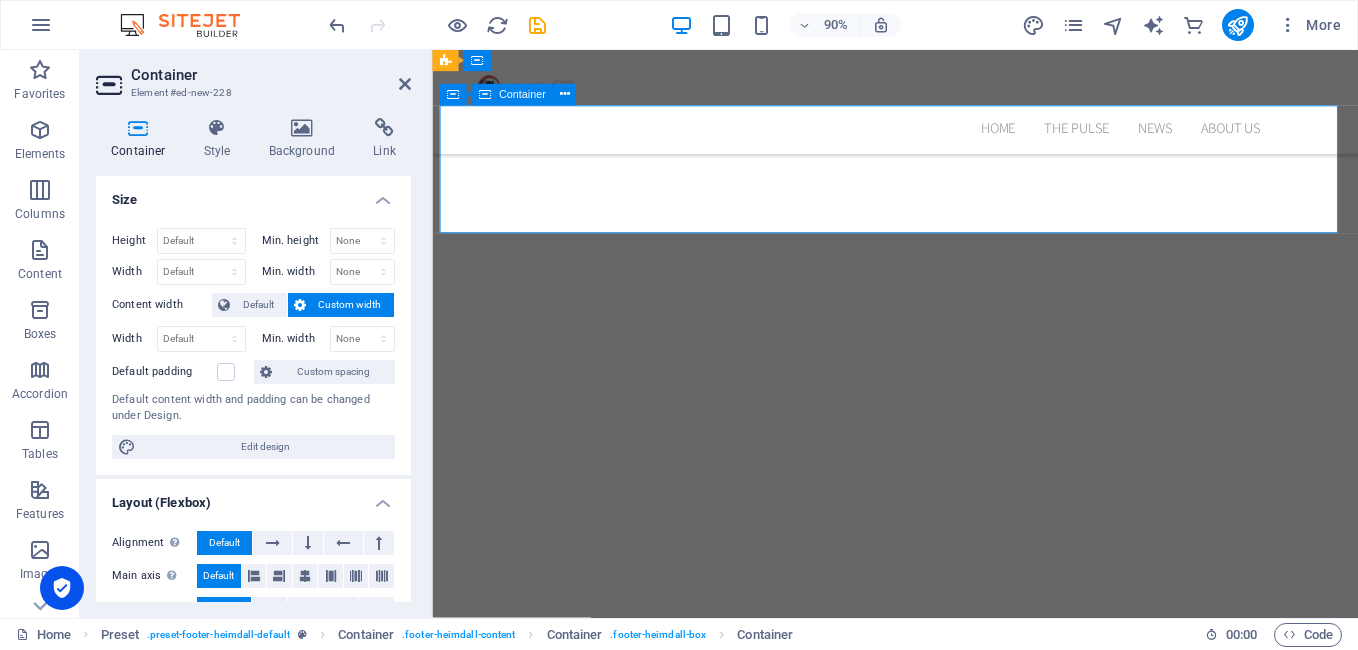click on "Add elements" at bounding box center [887, 11315] 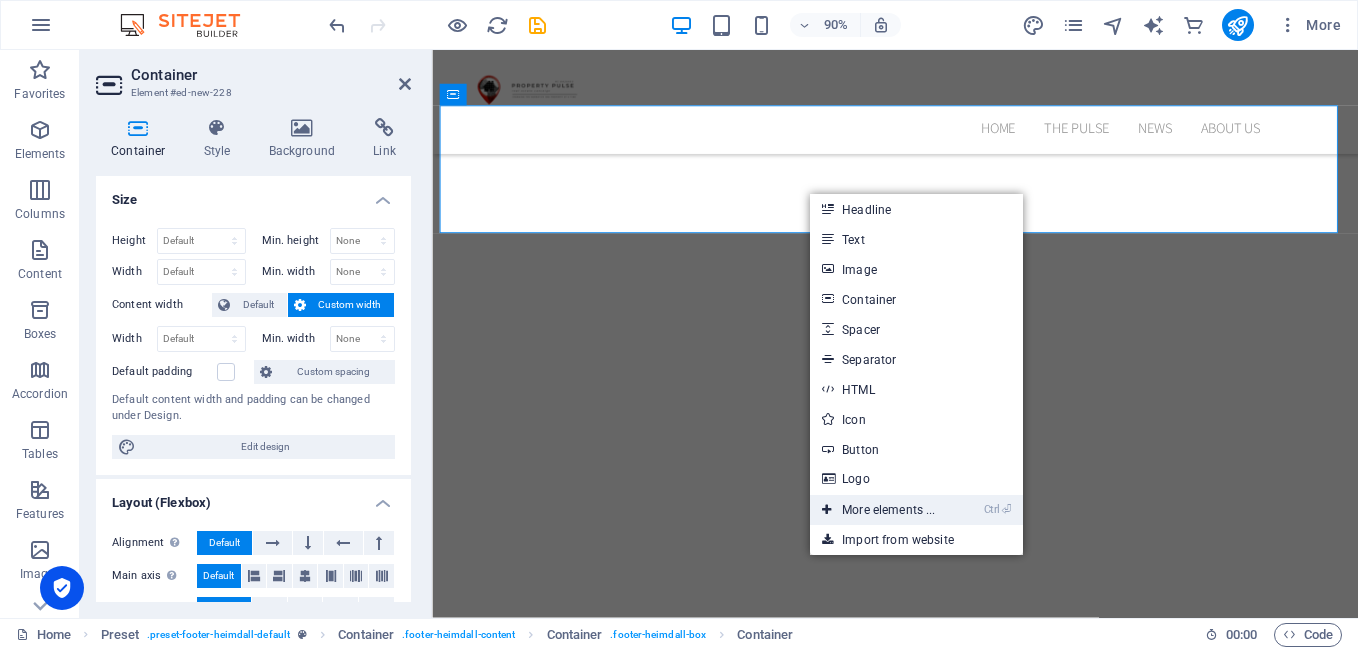 click on "Ctrl ⏎  More elements ..." at bounding box center (878, 510) 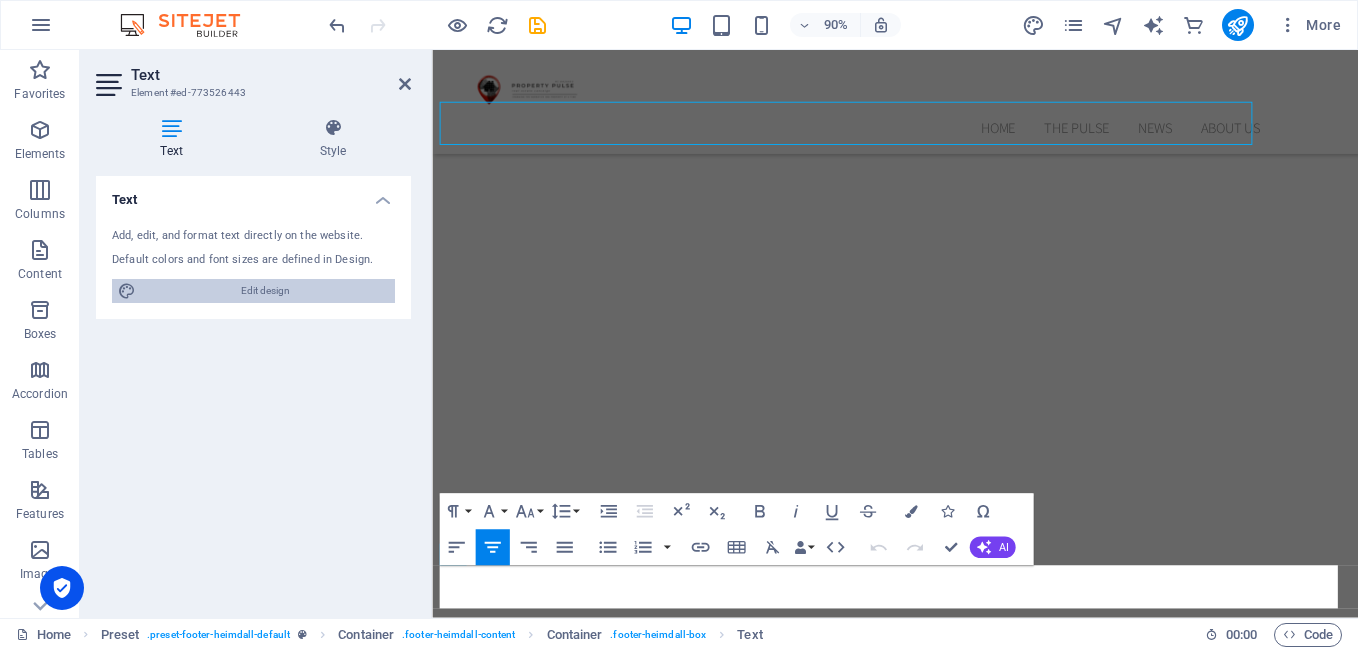 scroll, scrollTop: 8725, scrollLeft: 0, axis: vertical 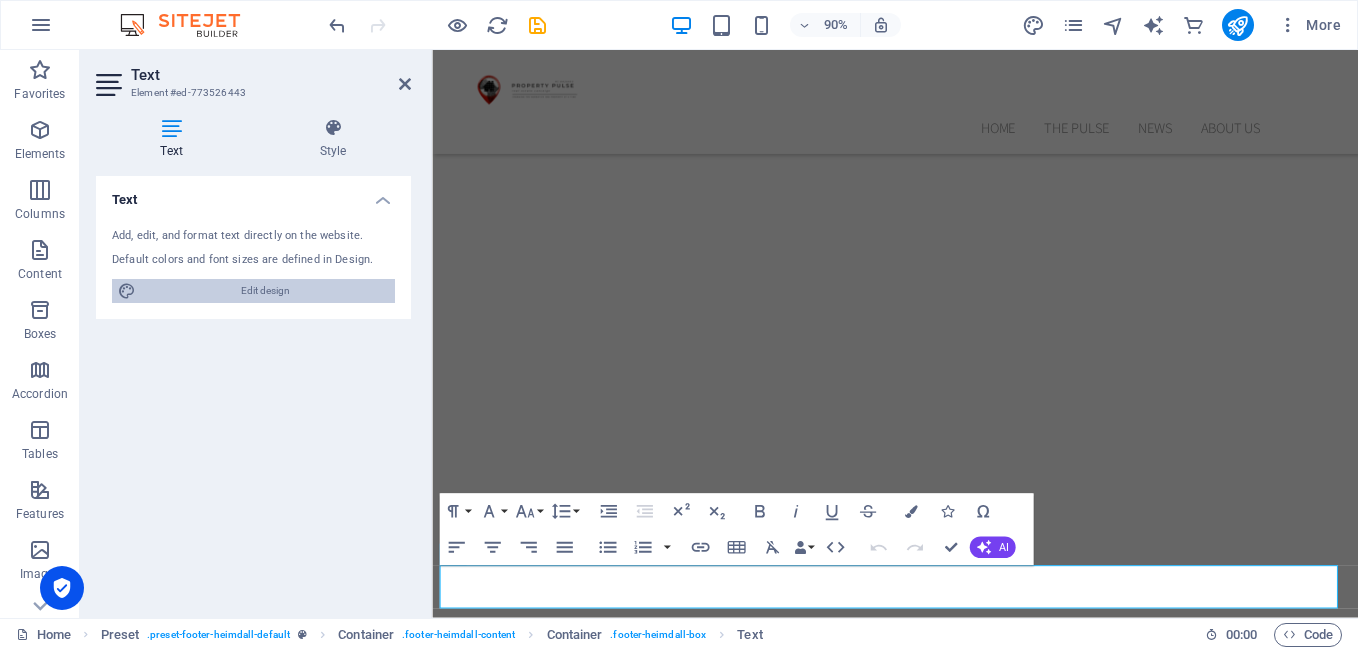 click on "Edit design" at bounding box center [265, 291] 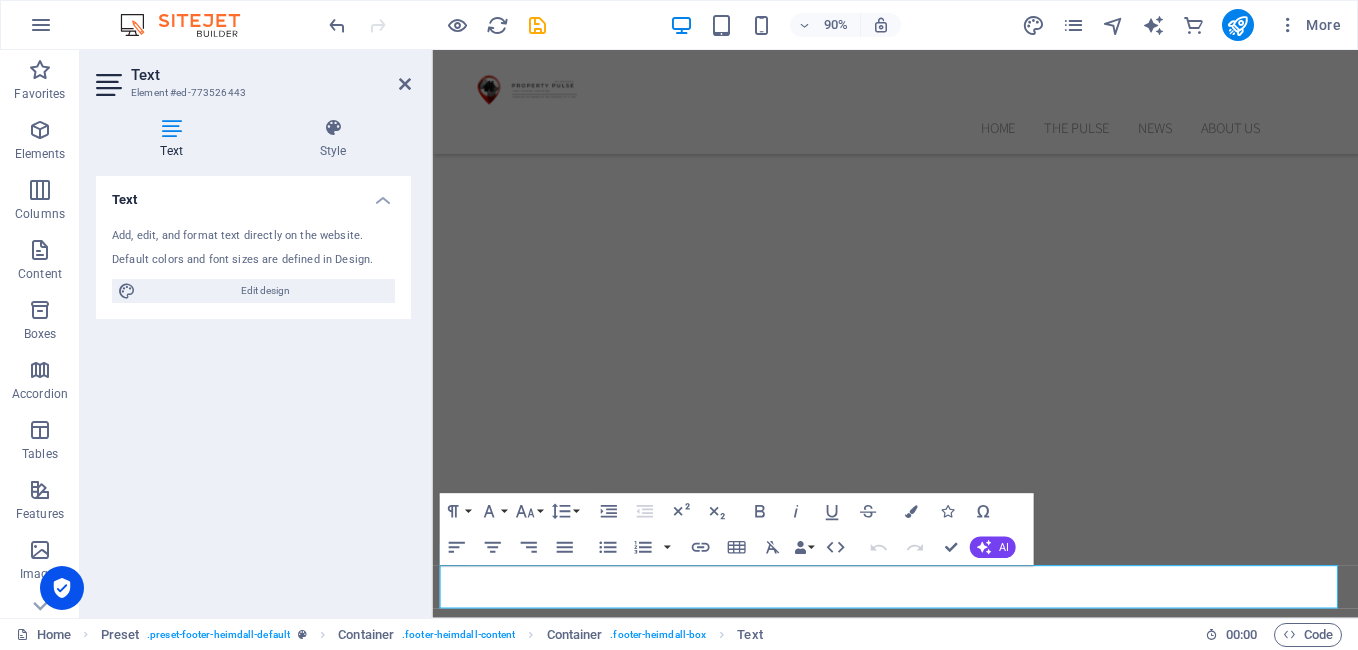 select on "400" 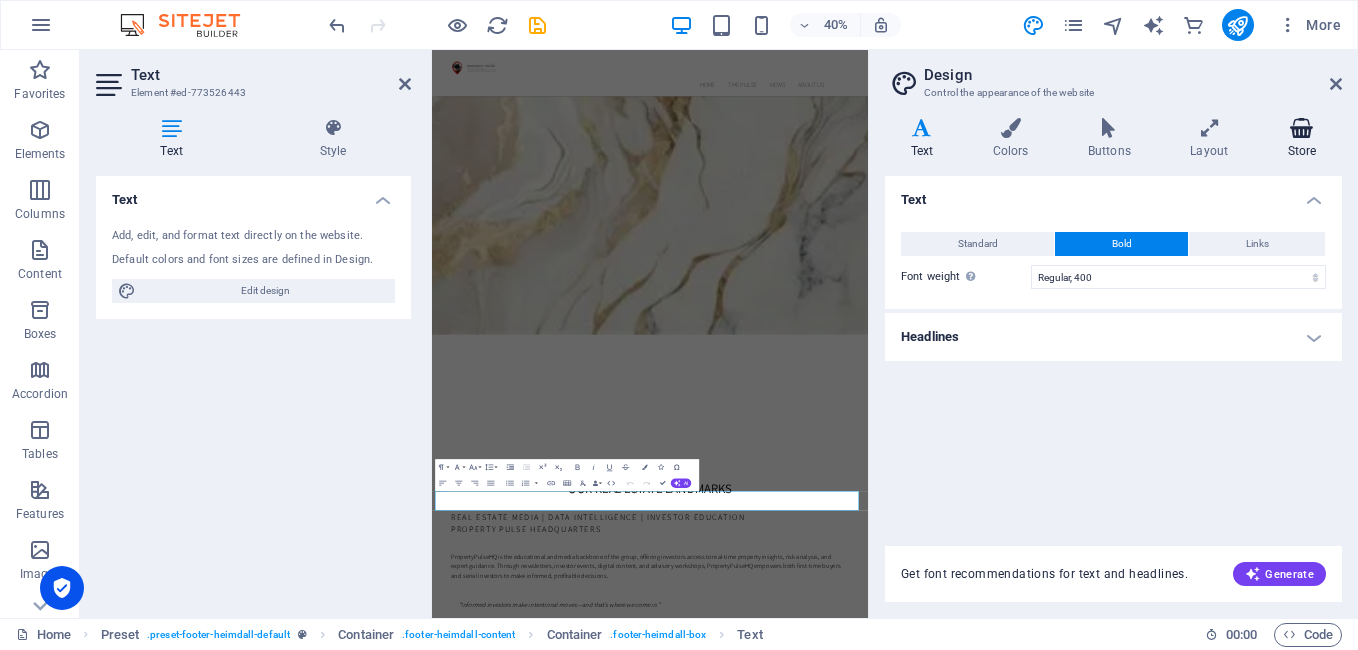 click on "Store" at bounding box center (1302, 139) 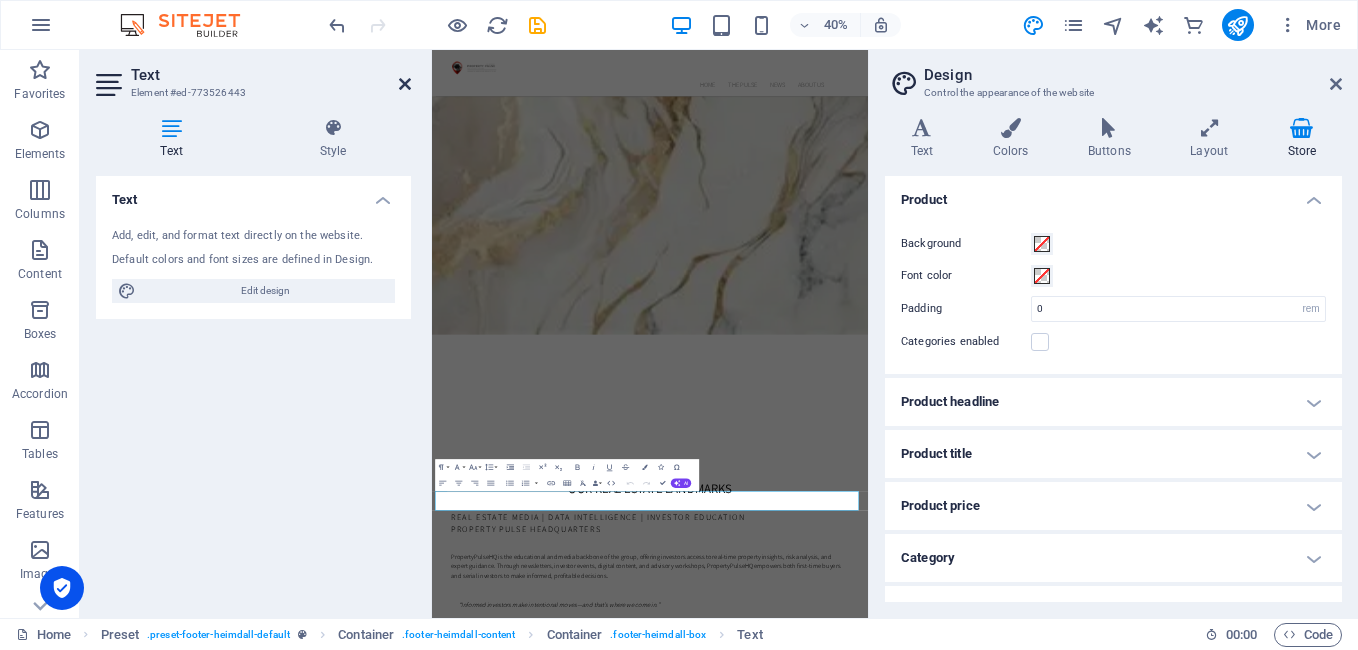 click at bounding box center (405, 84) 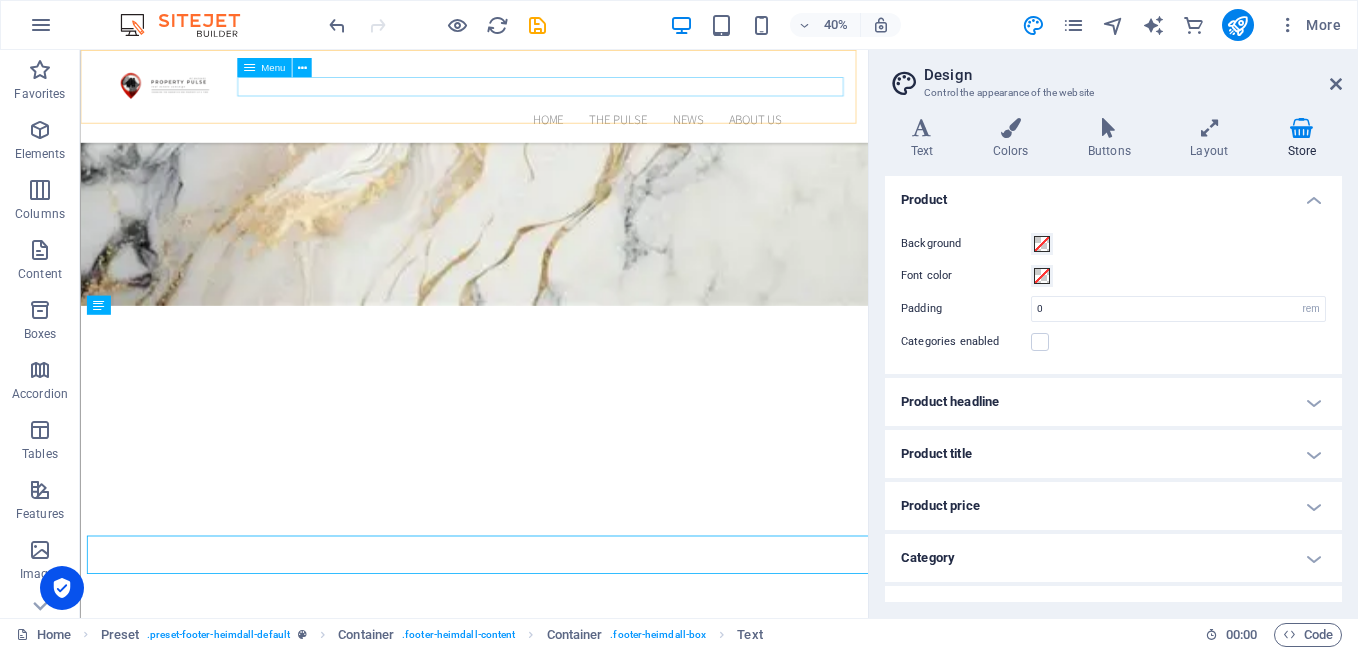 scroll, scrollTop: 9221, scrollLeft: 0, axis: vertical 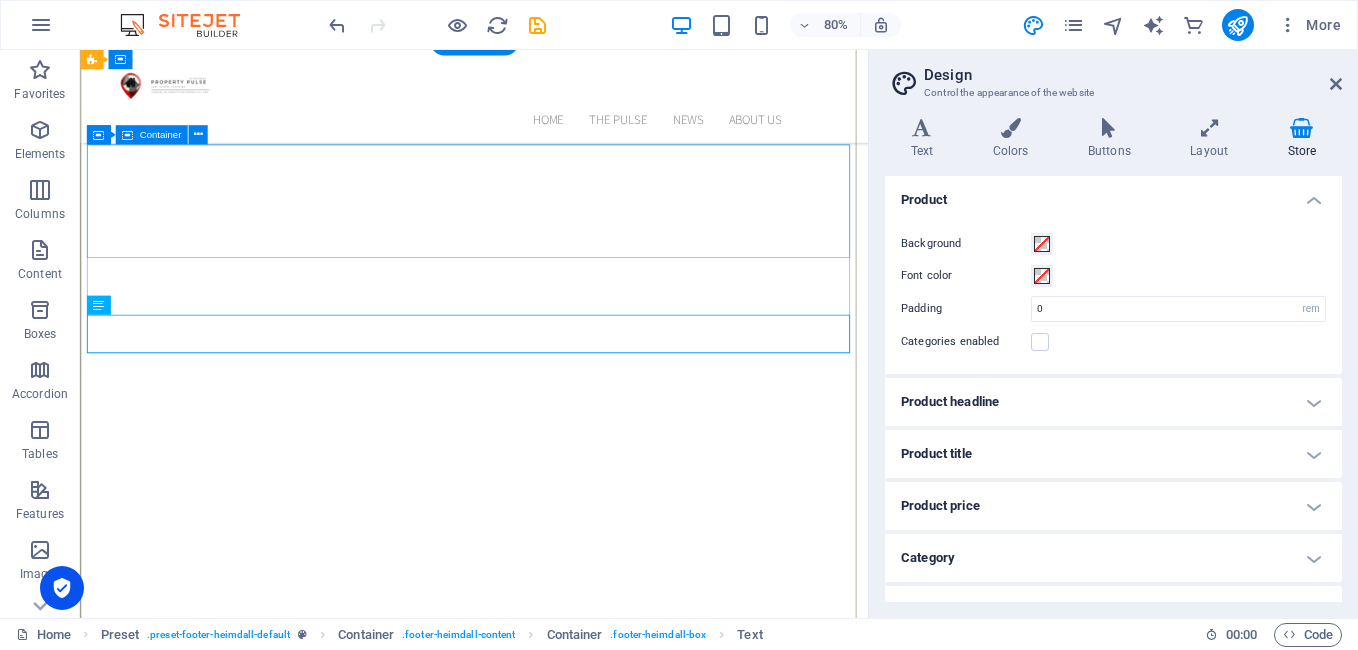 click on "Add elements" at bounding box center [513, 11356] 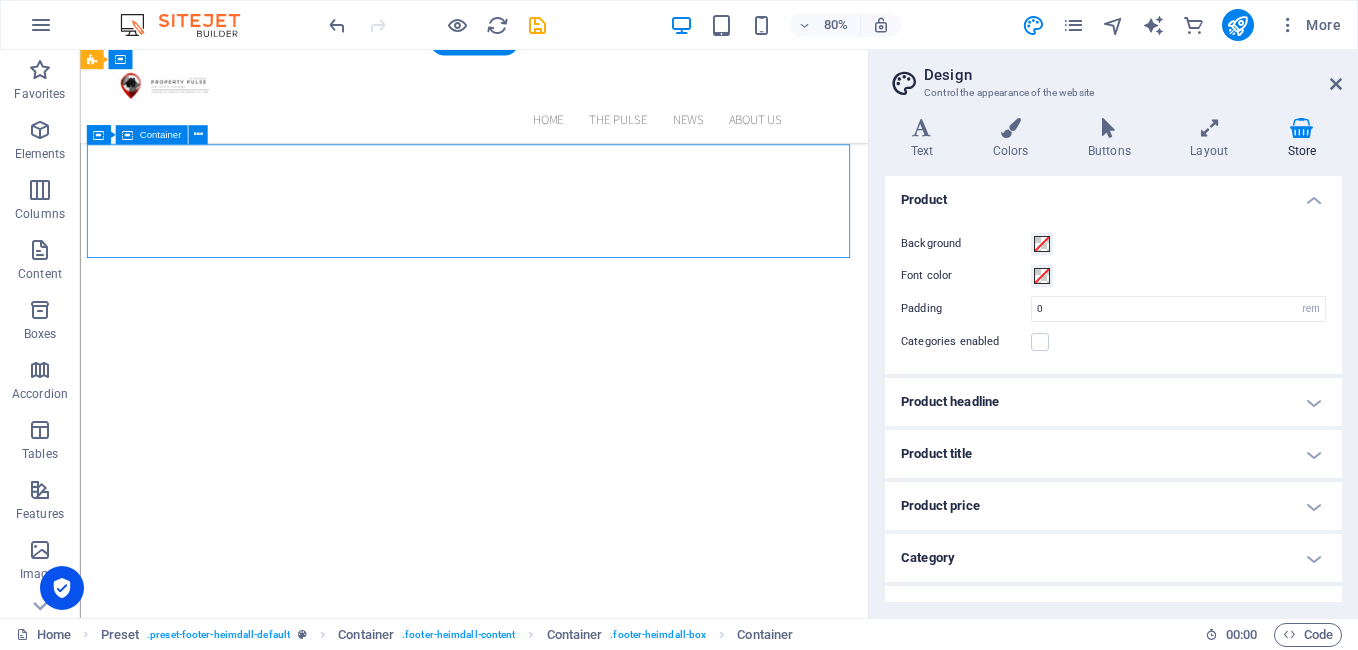 click on "Drop content here or  Add elements  Paste clipboard" at bounding box center (572, 11326) 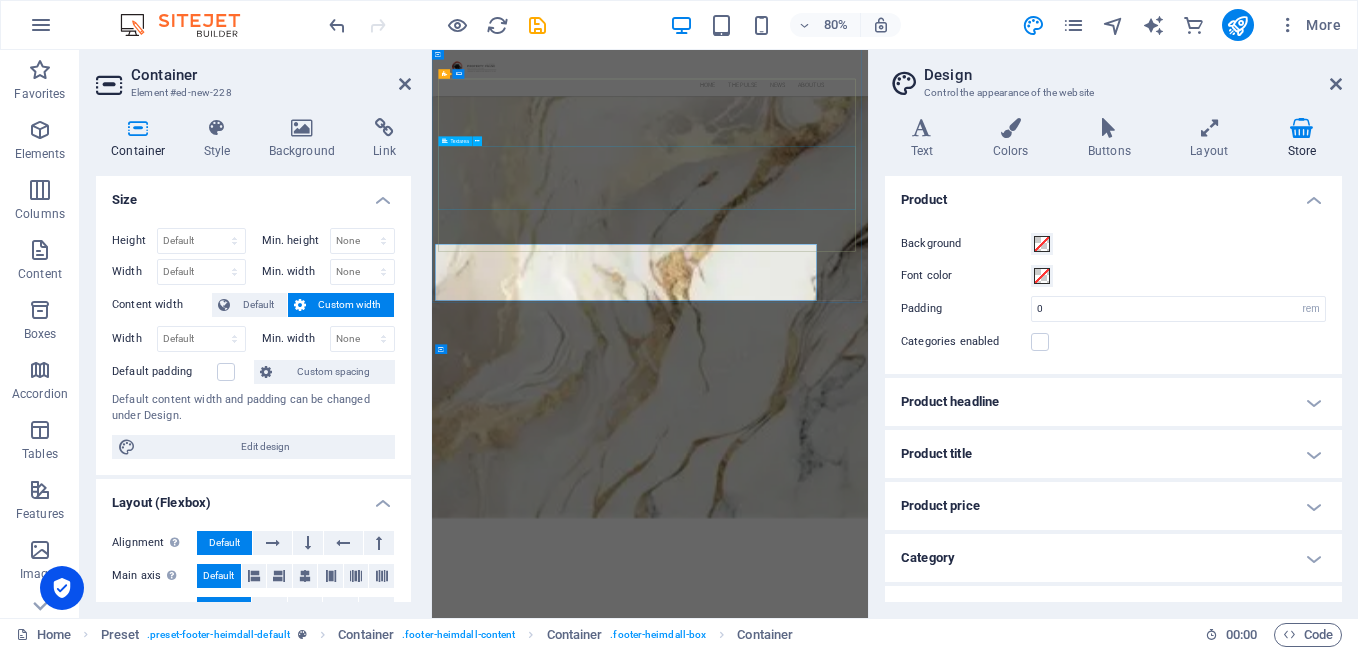 scroll, scrollTop: 8854, scrollLeft: 0, axis: vertical 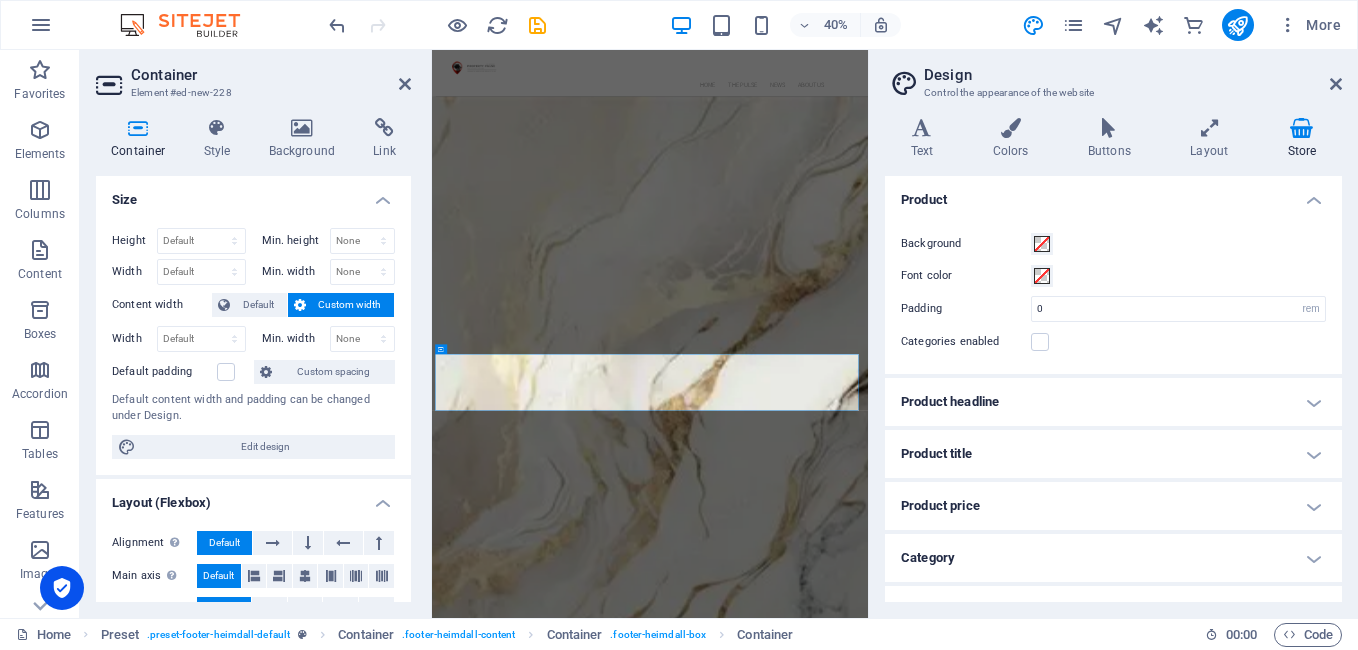 drag, startPoint x: 406, startPoint y: 183, endPoint x: 410, endPoint y: 261, distance: 78.10249 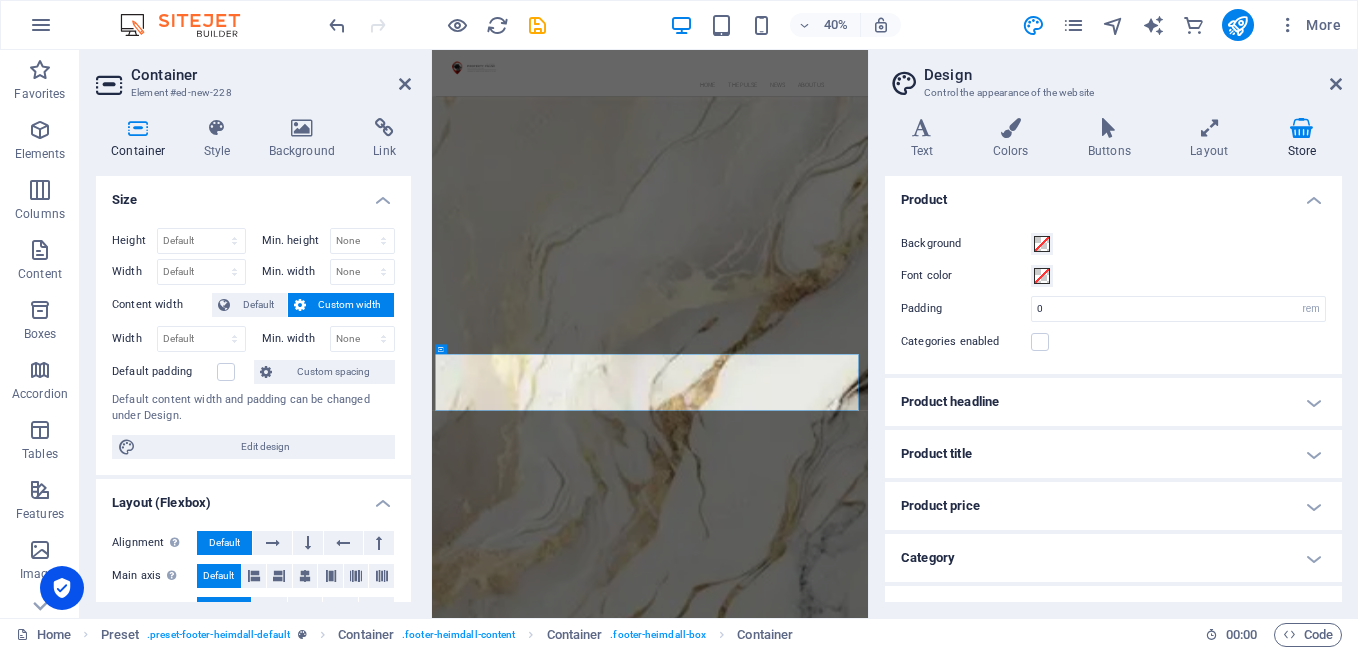 click on "Size Height Default px rem % vh vw Min. height None px rem % vh vw Width Default px rem % em vh vw Min. width None px rem % vh vw Content width Default Custom width Width Default px rem % em vh vw Min. width None px rem % vh vw Default padding Custom spacing Default content width and padding can be changed under Design. Edit design Layout (Flexbox) Alignment Determines the flex direction. Default Main axis Determine how elements should behave along the main axis inside this container (justify content). Default Side axis Control the vertical direction of the element inside of the container (align items). Default Wrap Default On Off Fill Controls the distances and direction of elements on the y-axis across several lines (align content). Default Accessibility ARIA helps assistive technologies (like screen readers) to understand the role, state, and behavior of web elements Role The ARIA role defines the purpose of an element.  Here you can find all explanations and recommendations None Alert Article Banner Timer" at bounding box center (253, 389) 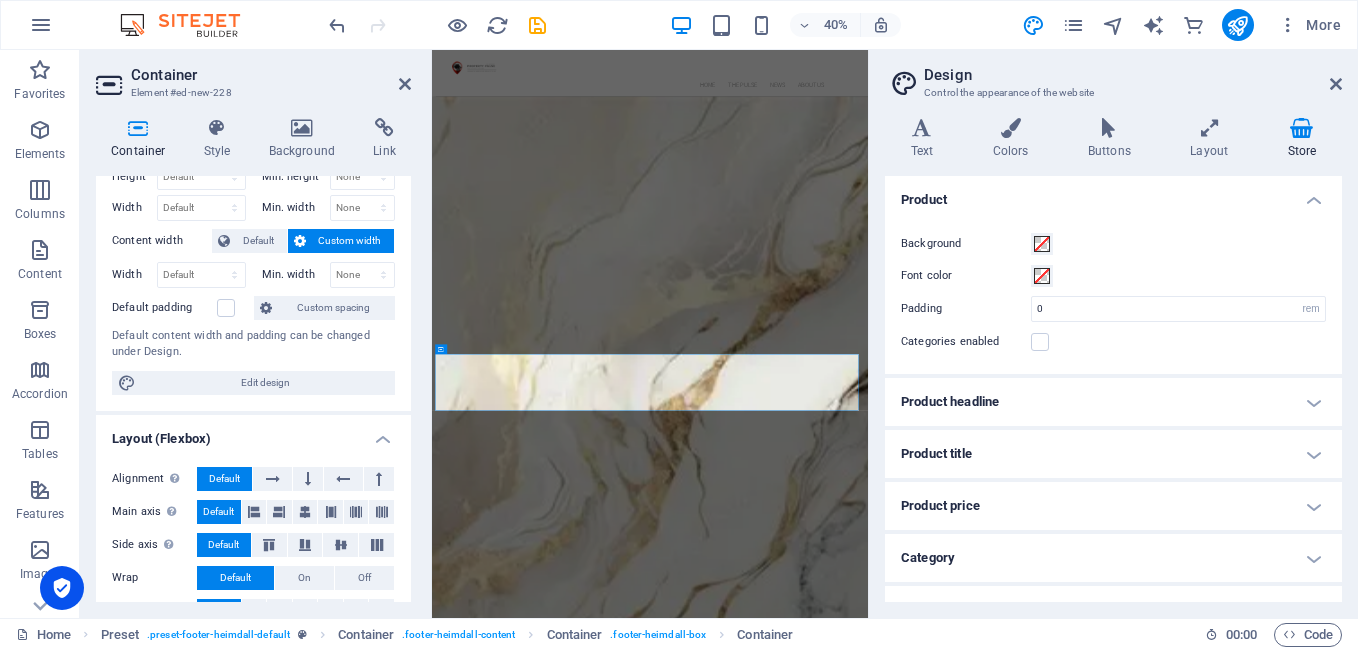 scroll, scrollTop: 383, scrollLeft: 0, axis: vertical 